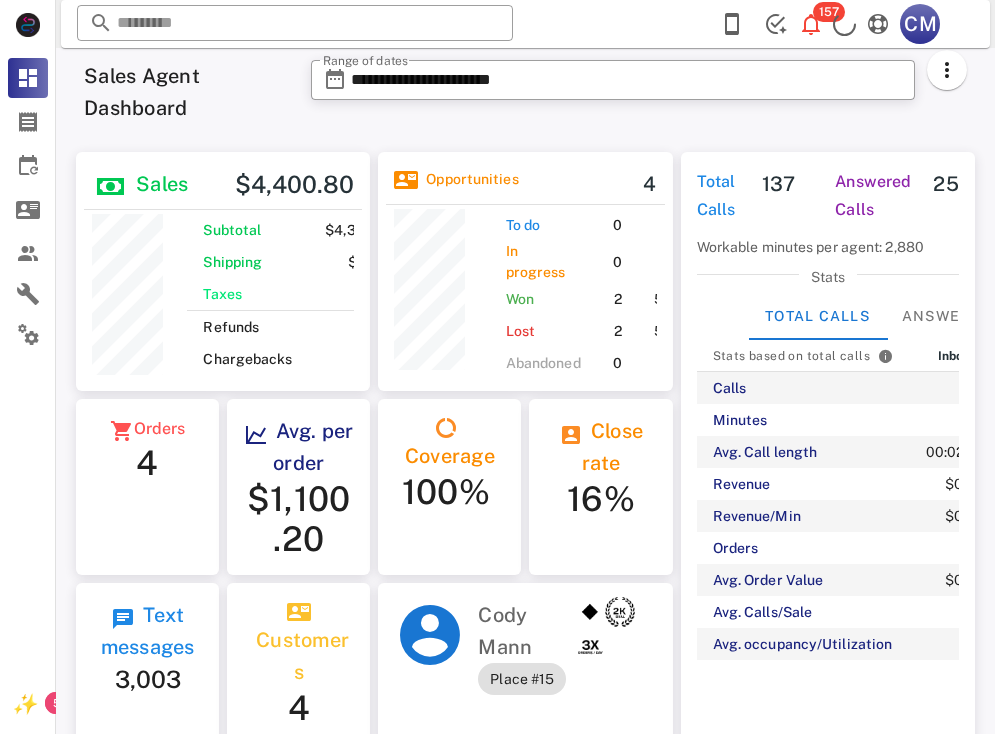 scroll, scrollTop: 0, scrollLeft: 0, axis: both 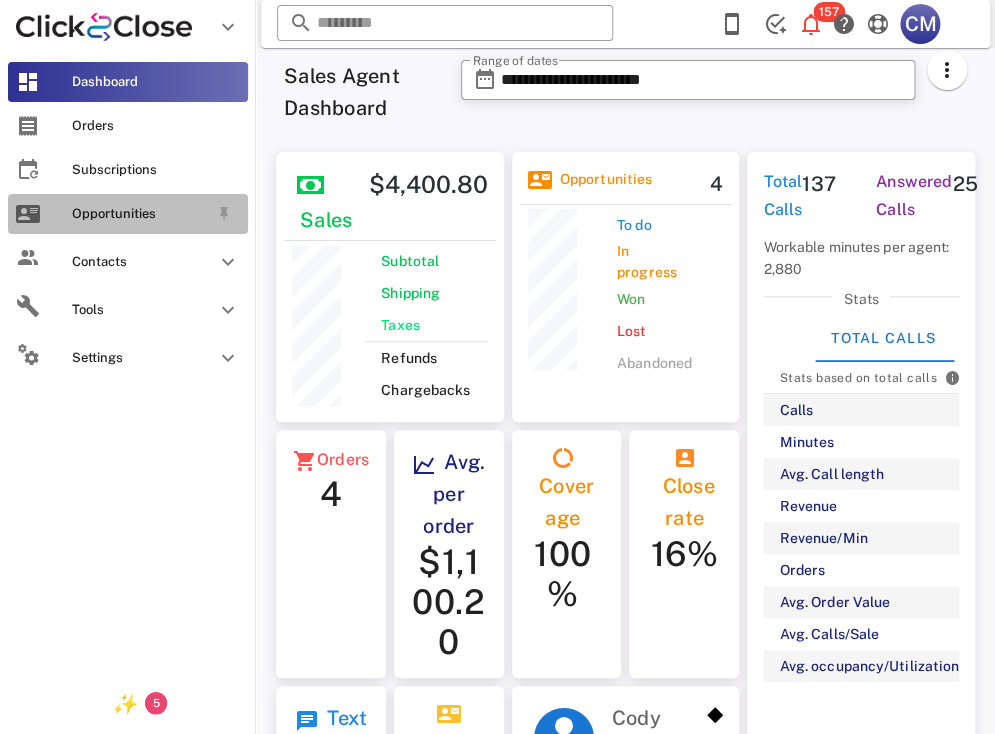 click on "Opportunities" at bounding box center [140, 214] 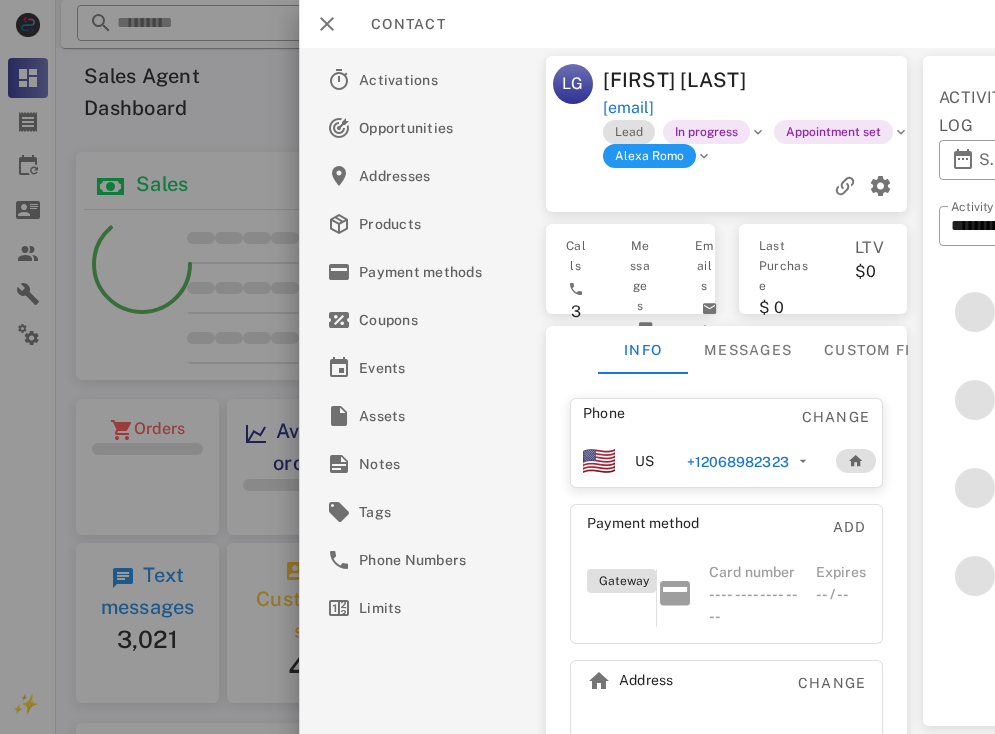 scroll, scrollTop: 0, scrollLeft: 0, axis: both 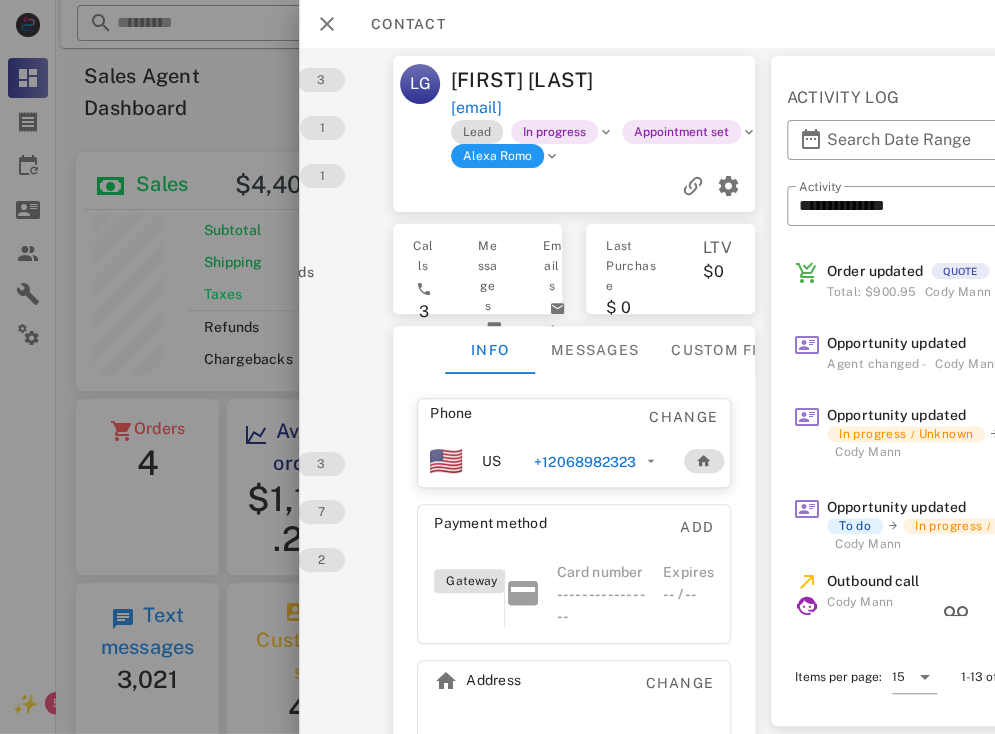 click on "+12068982323" at bounding box center (585, 462) 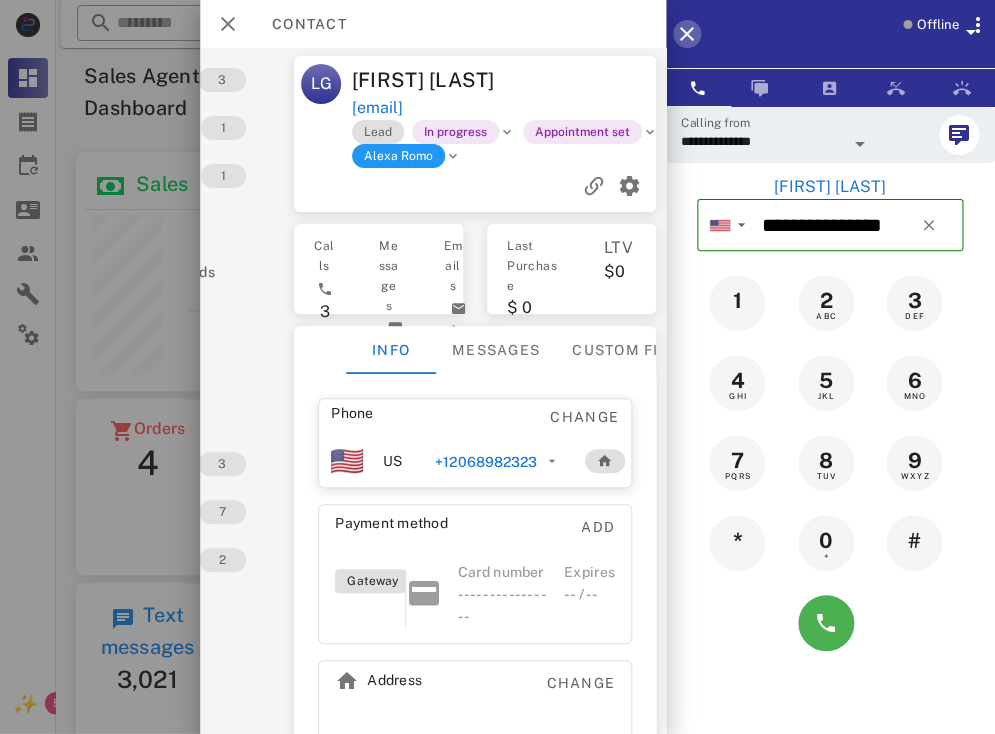 click at bounding box center (687, 34) 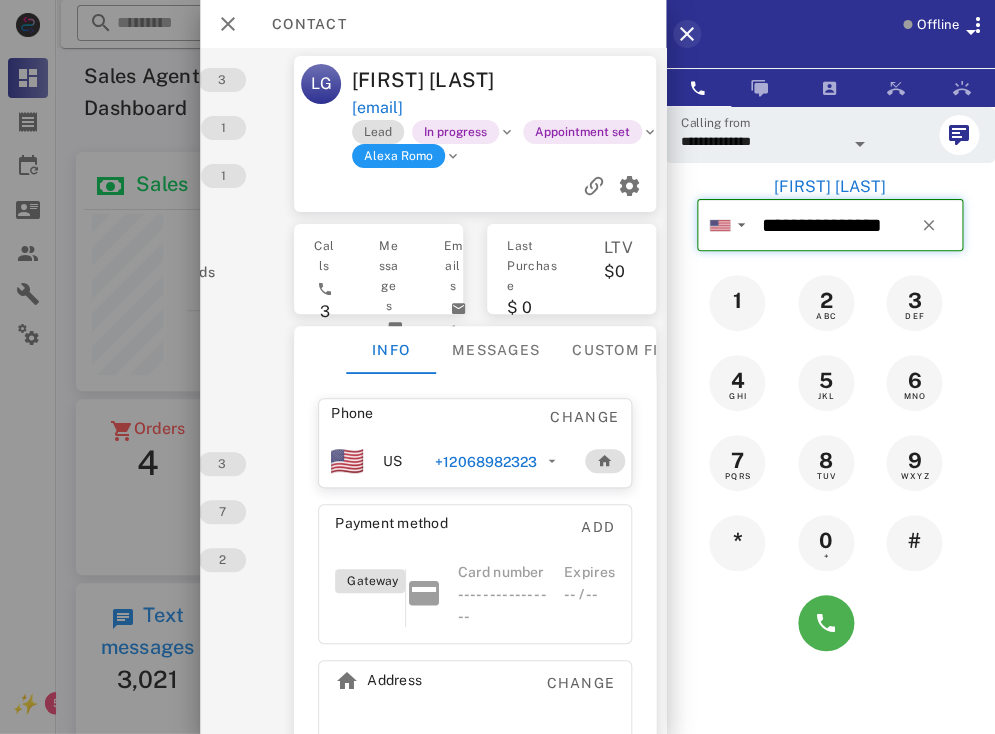 type 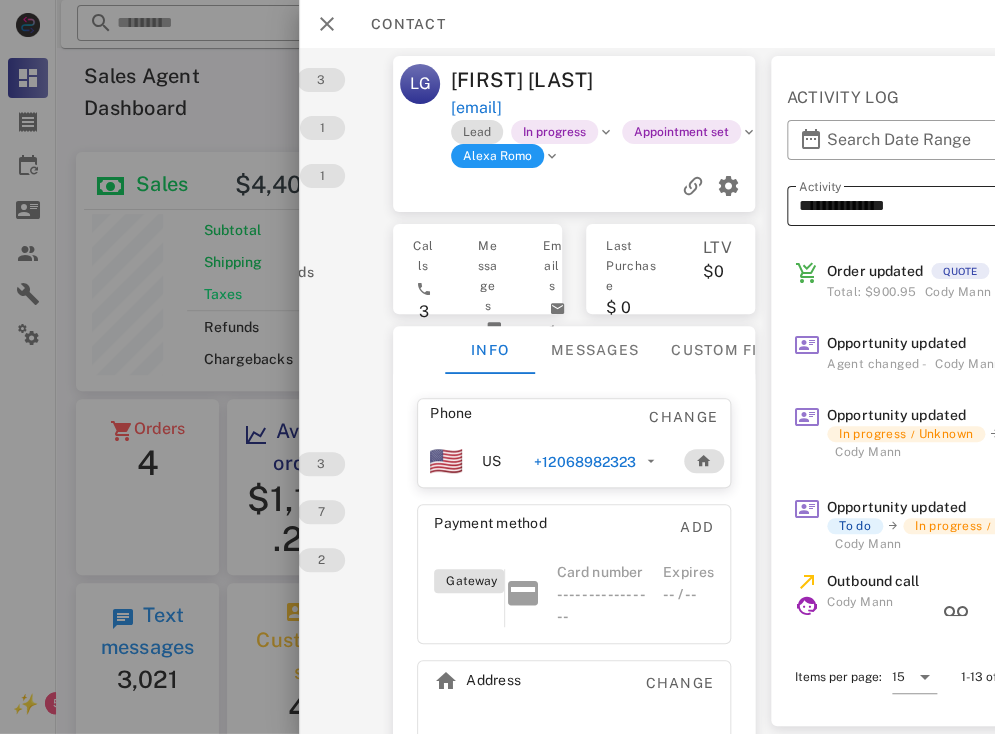 click on "**********" at bounding box center (1053, 206) 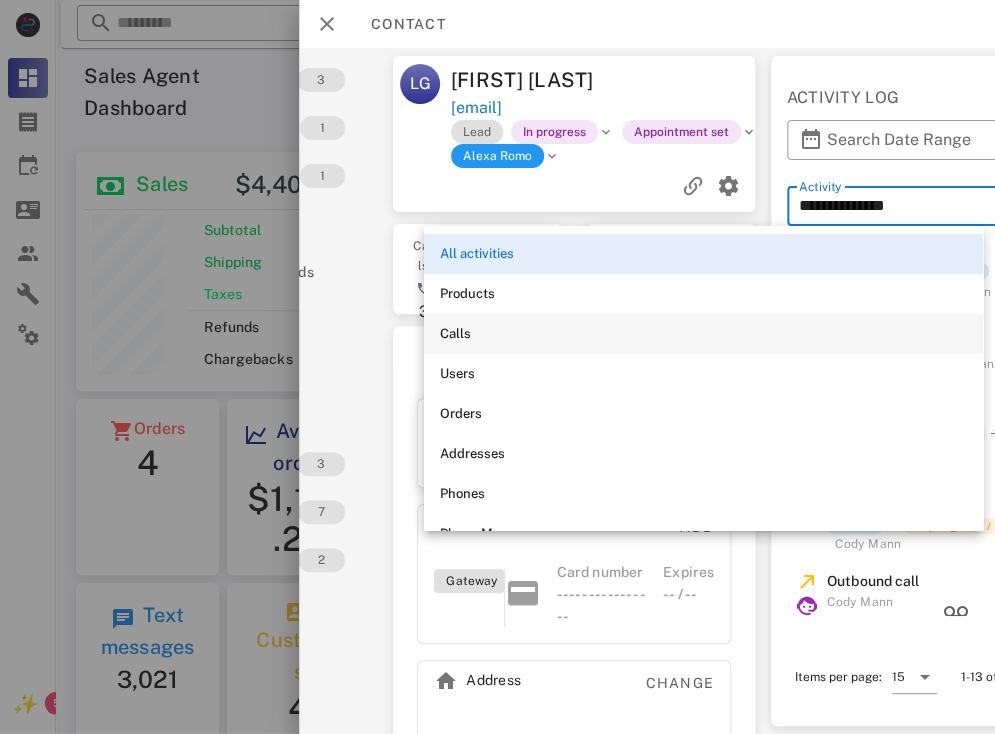 click on "Calls" at bounding box center [703, 334] 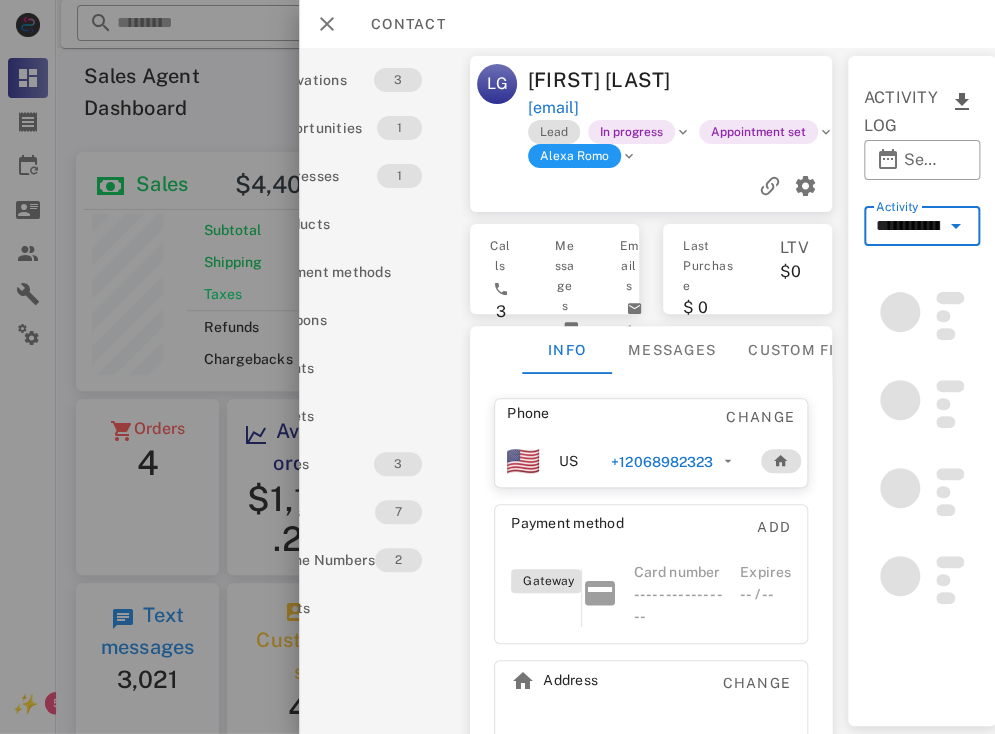 type on "*****" 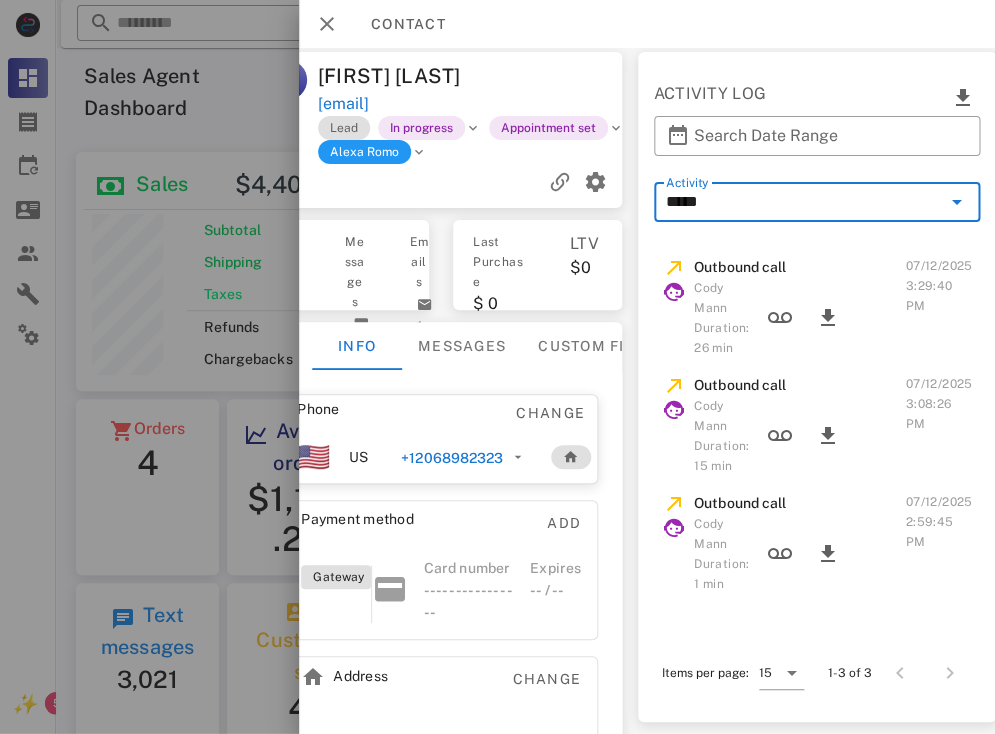 scroll, scrollTop: 0, scrollLeft: 303, axis: horizontal 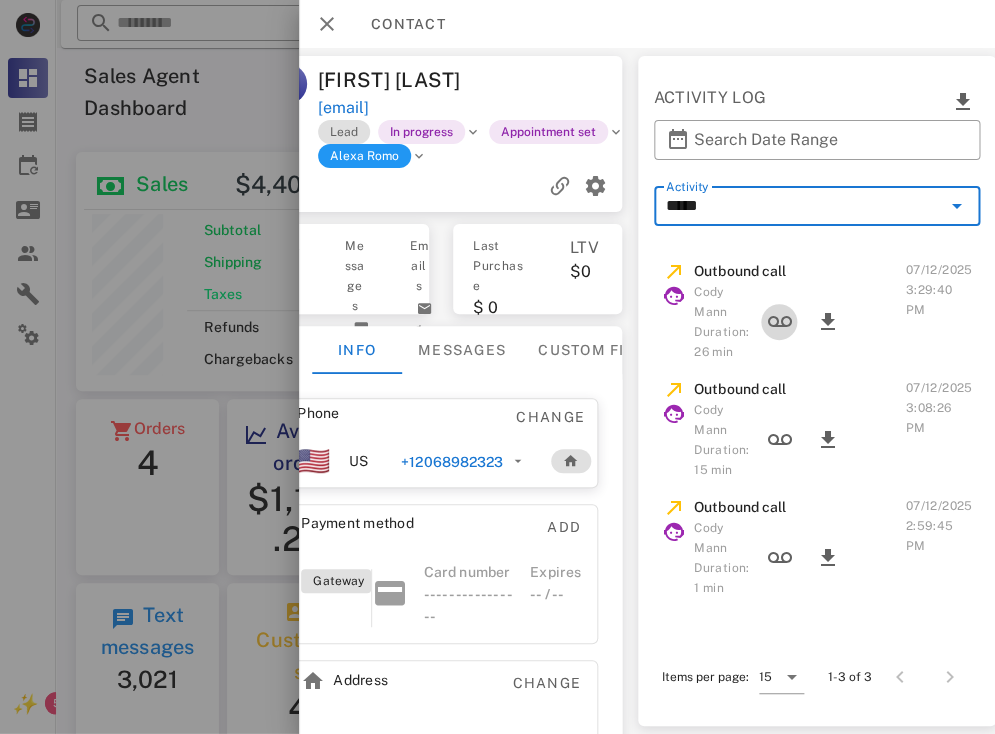 click at bounding box center [779, 322] 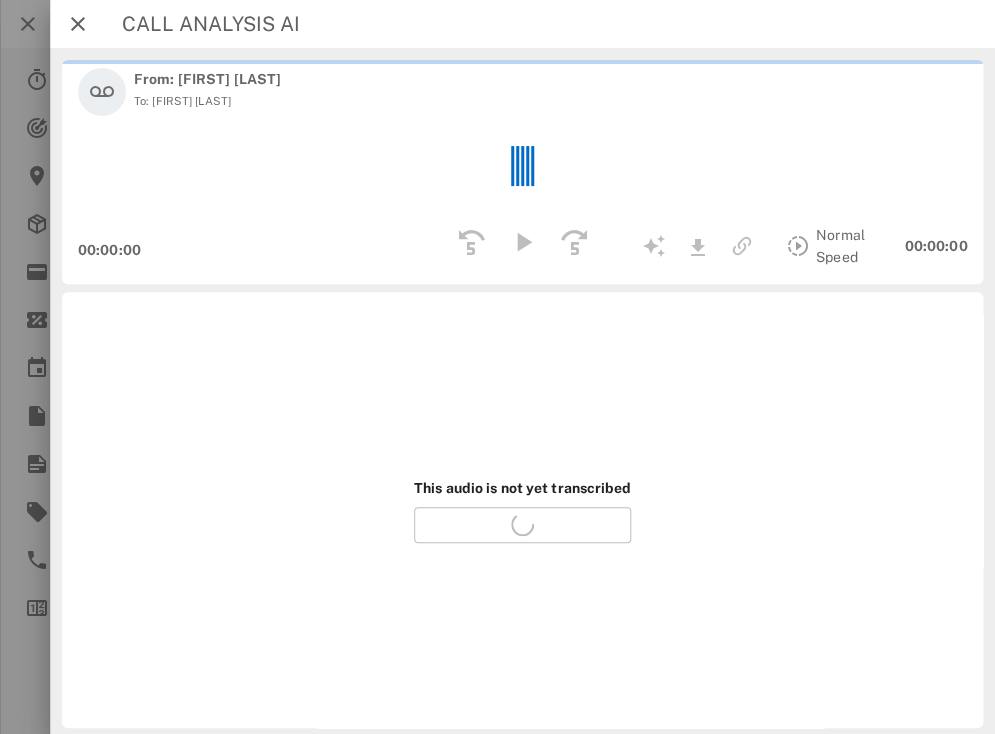 scroll, scrollTop: 0, scrollLeft: 5, axis: horizontal 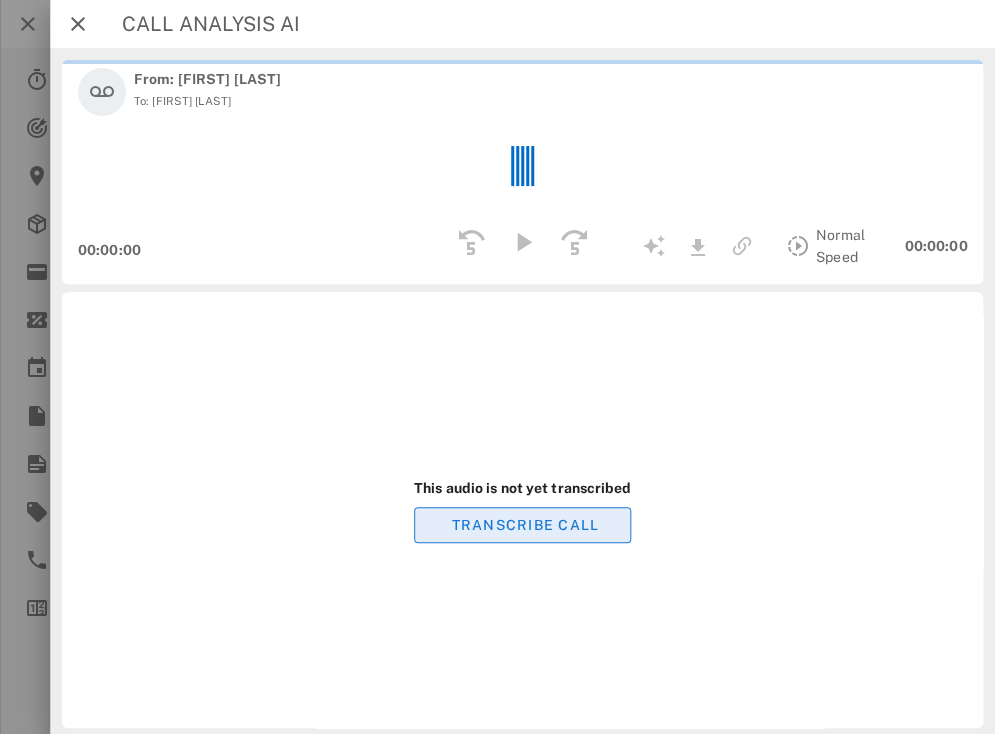 click on "TRANSCRIBE CALL" at bounding box center [522, 525] 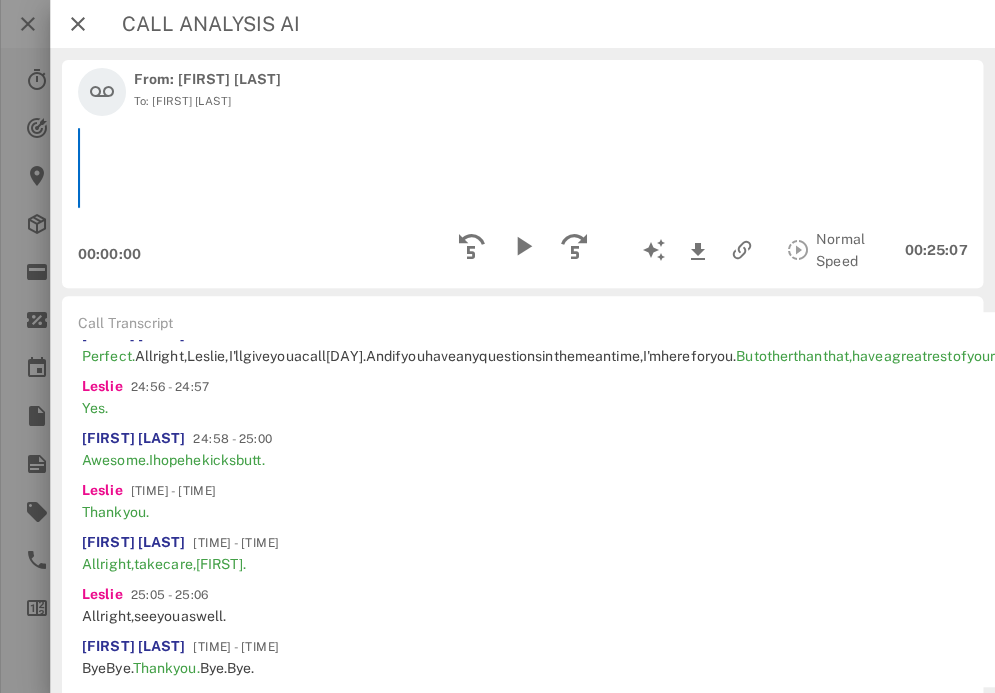 scroll, scrollTop: 4242, scrollLeft: 0, axis: vertical 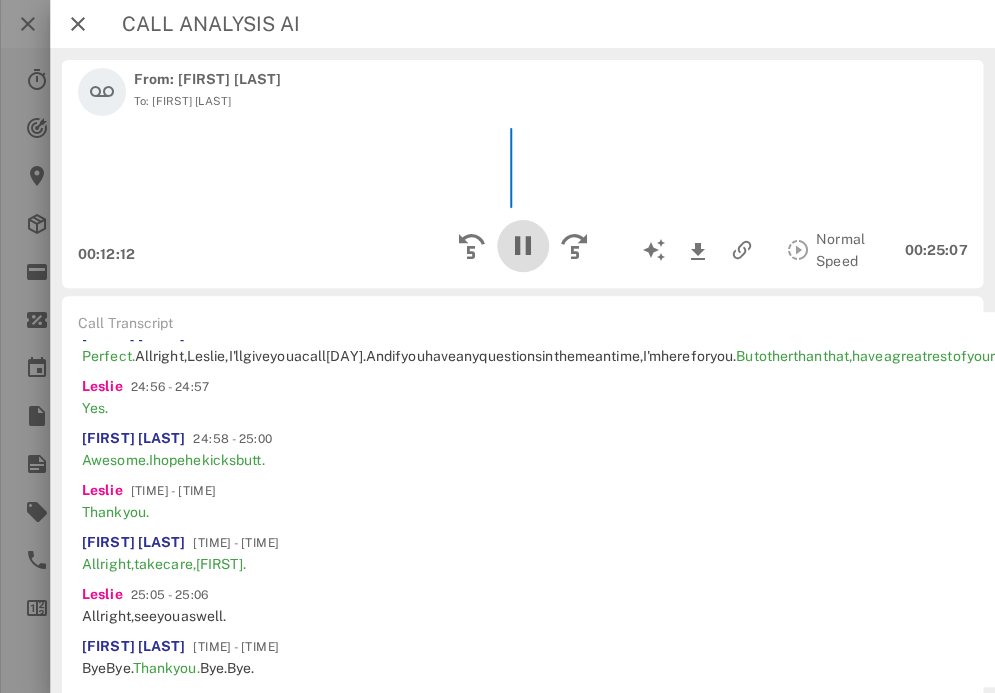 click at bounding box center [522, 246] 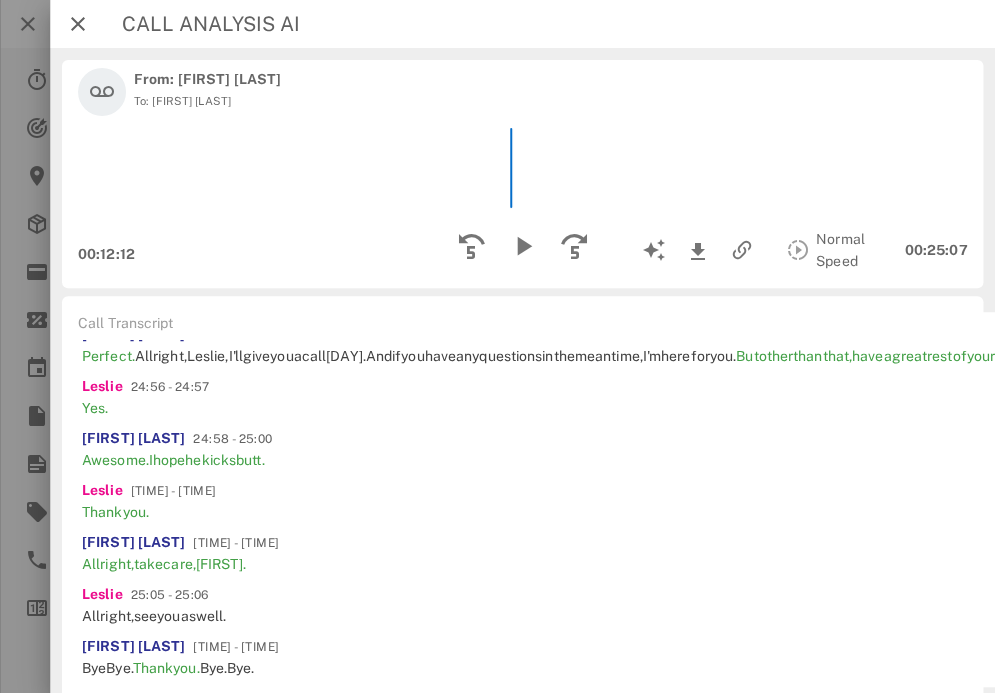 scroll, scrollTop: 9256, scrollLeft: 0, axis: vertical 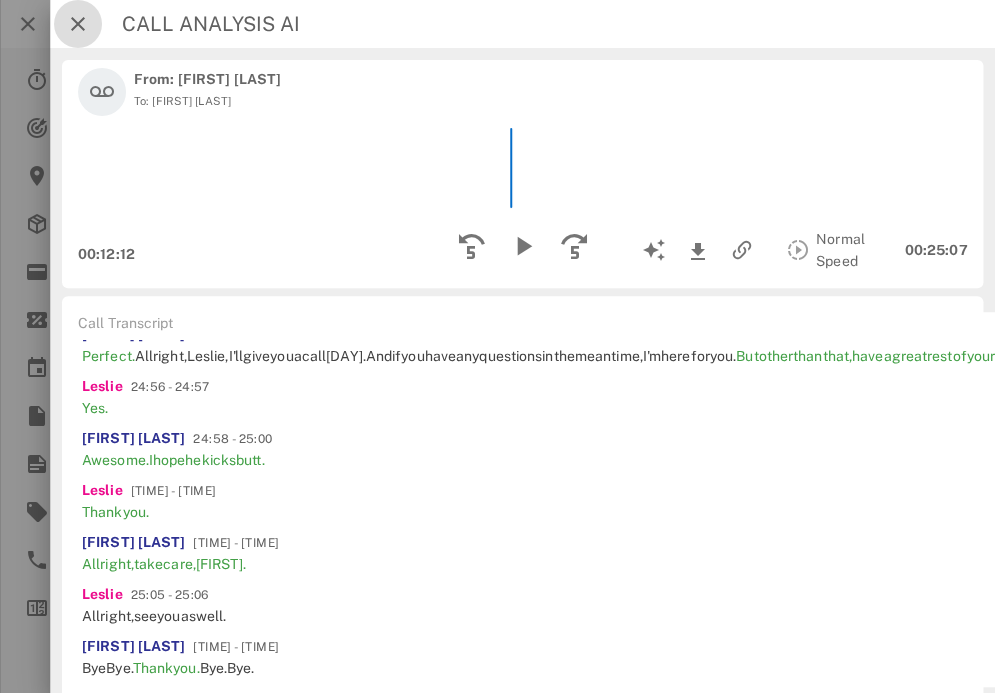 click at bounding box center (78, 24) 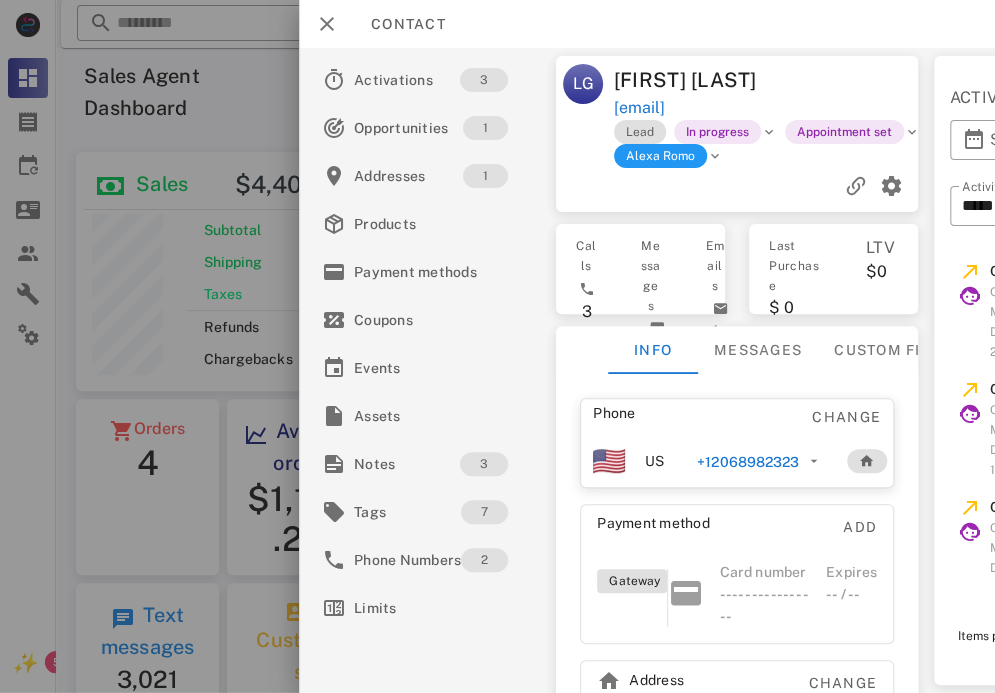 click on "+12068982323" at bounding box center (748, 462) 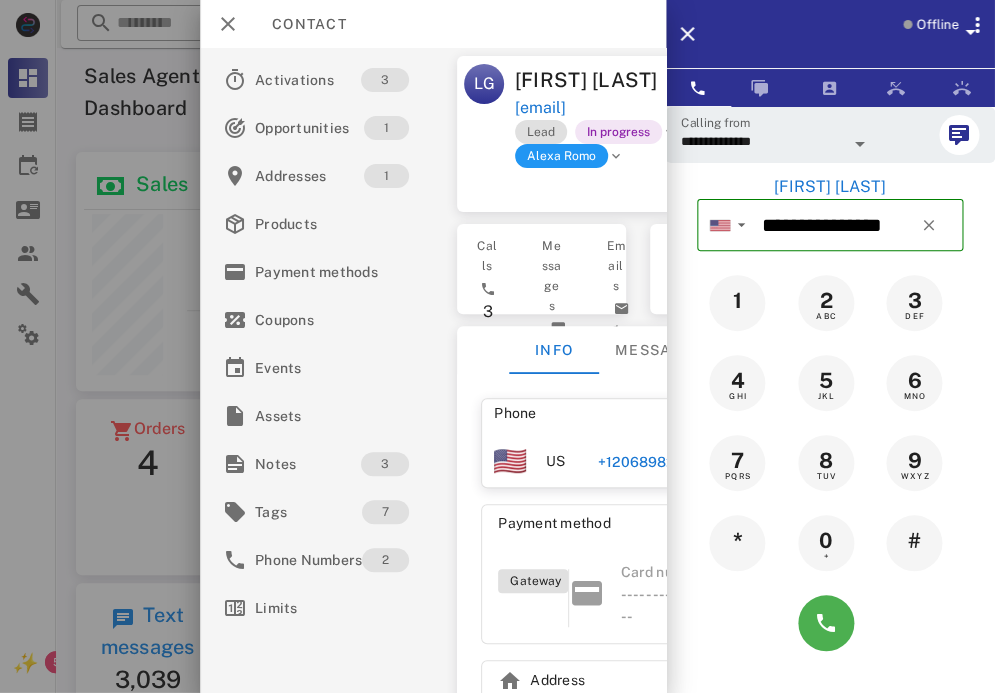scroll, scrollTop: 999761, scrollLeft: 999706, axis: both 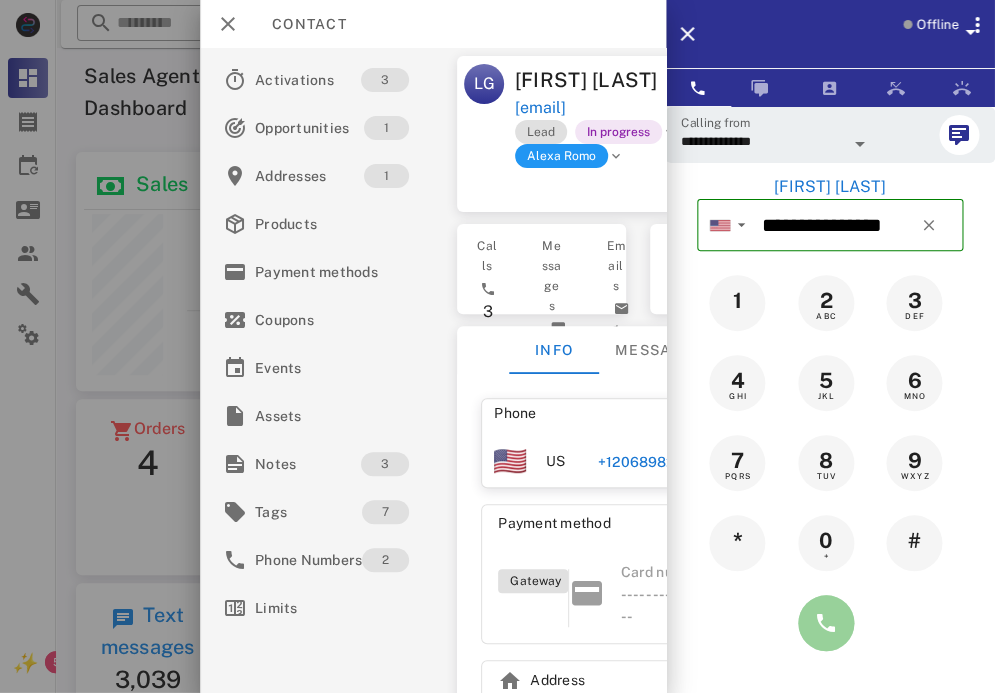 click at bounding box center [826, 623] 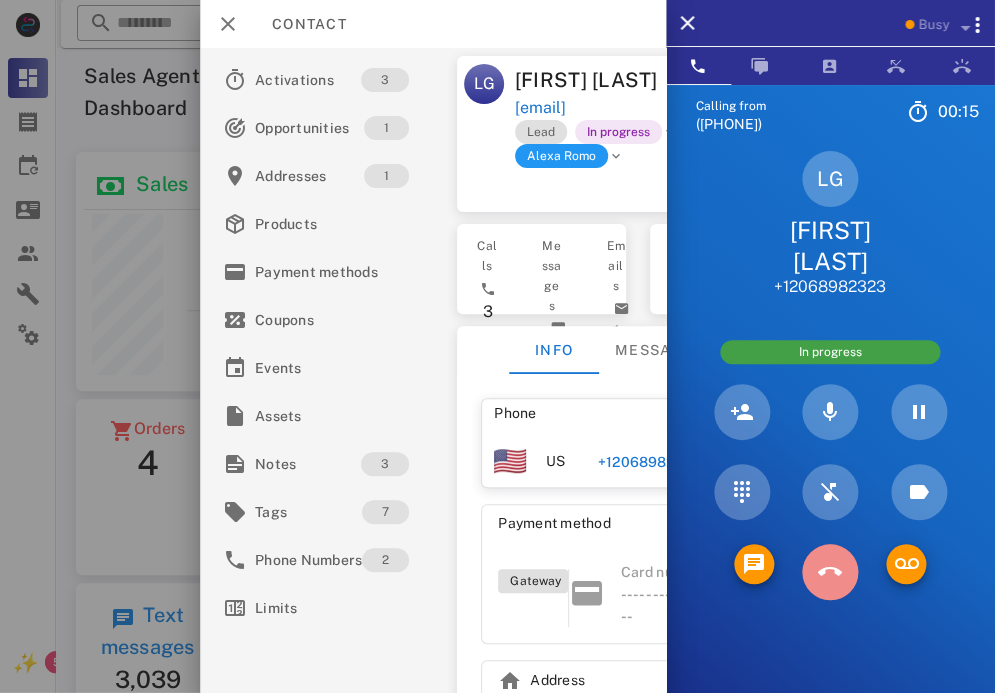 click at bounding box center (830, 572) 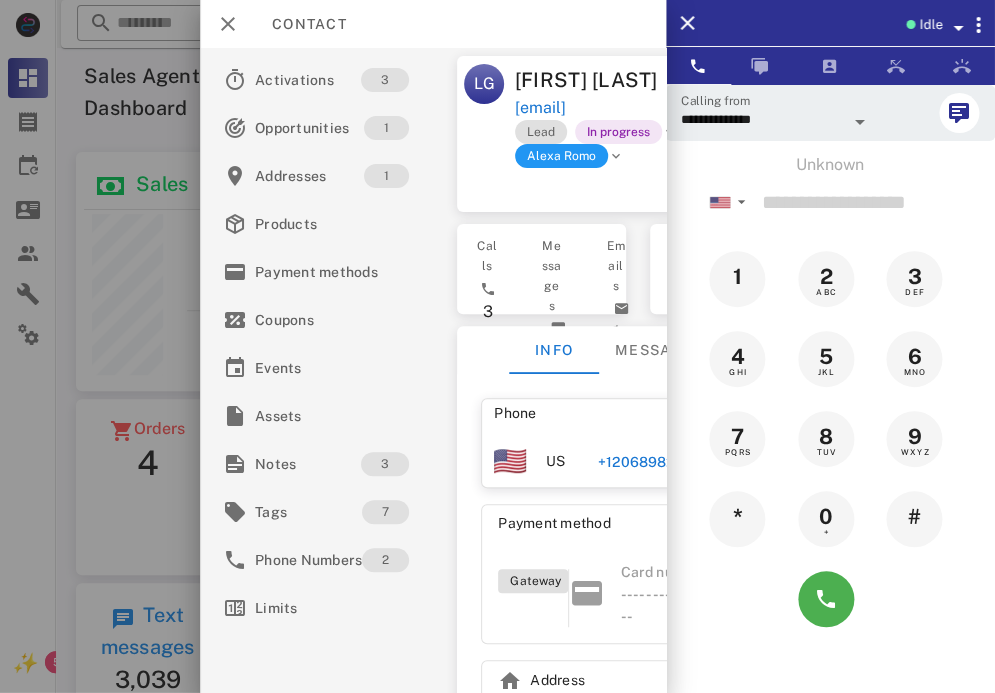 click on "+12068982323" at bounding box center (649, 462) 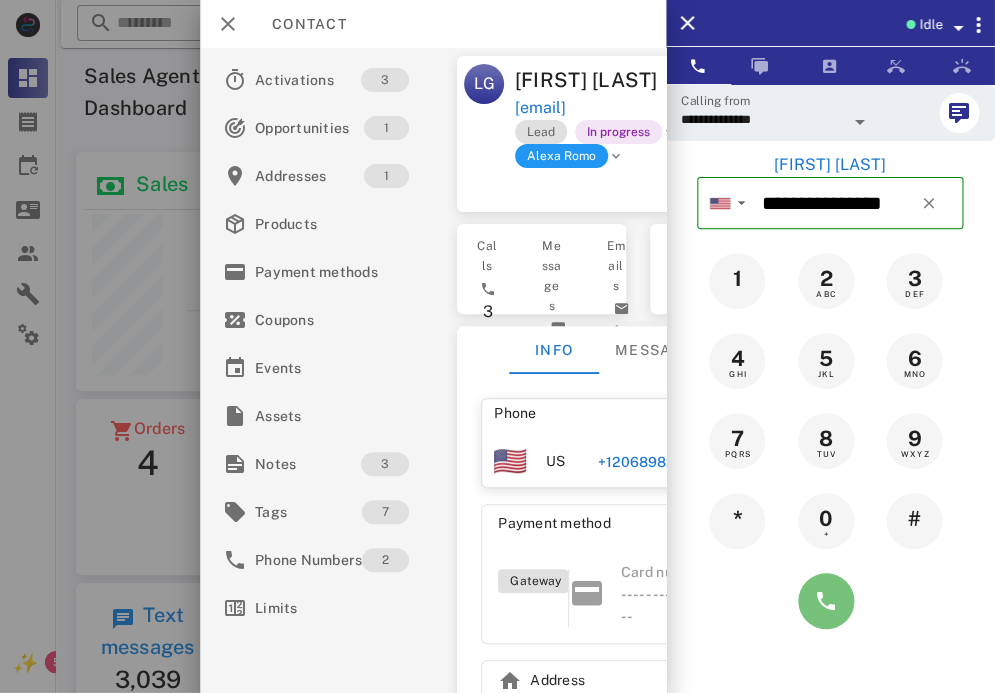 click at bounding box center [826, 601] 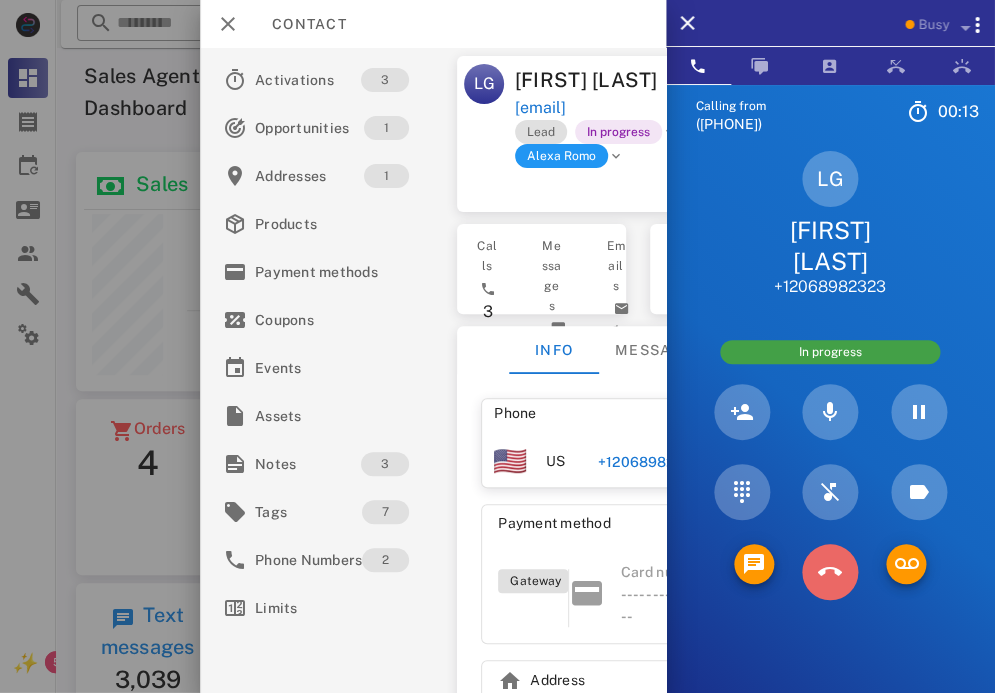 click at bounding box center [830, 572] 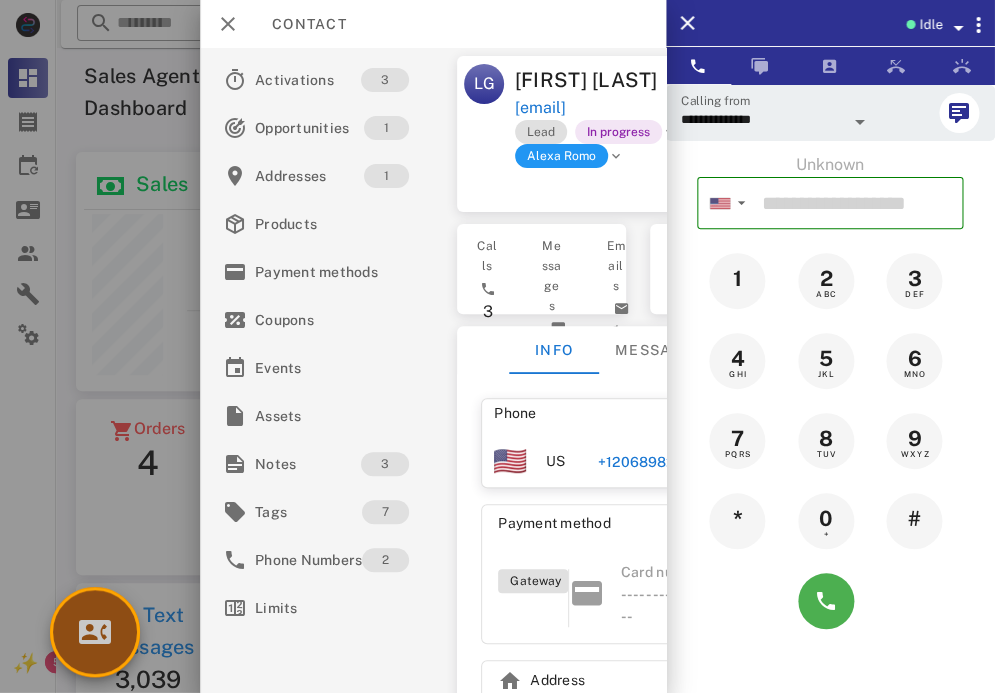 click at bounding box center (95, 632) 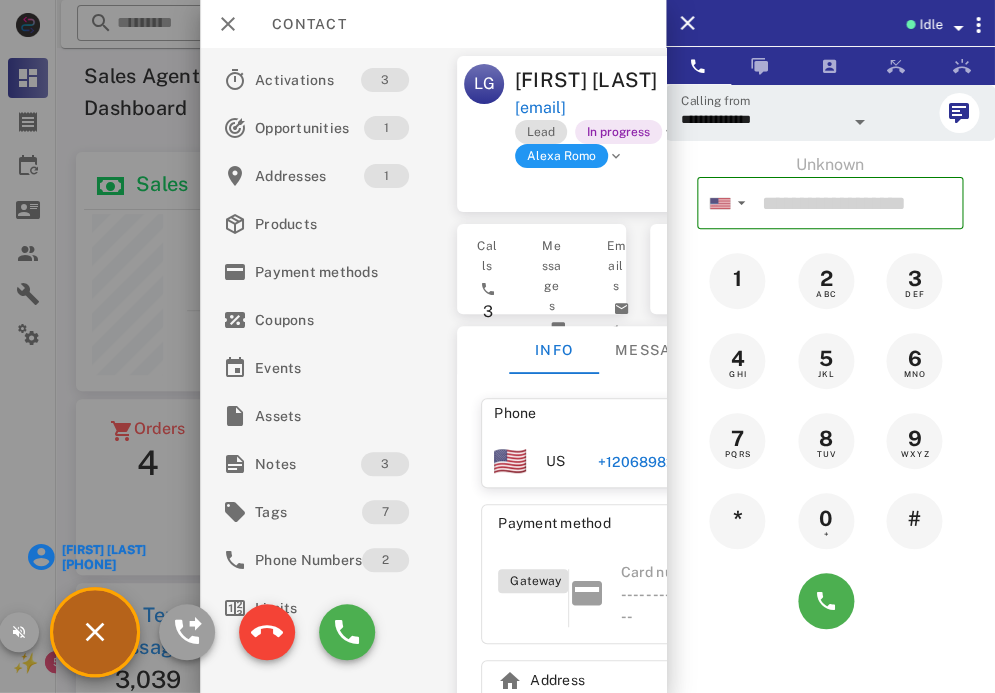 click on "Regina Armsyrong" at bounding box center [103, 550] 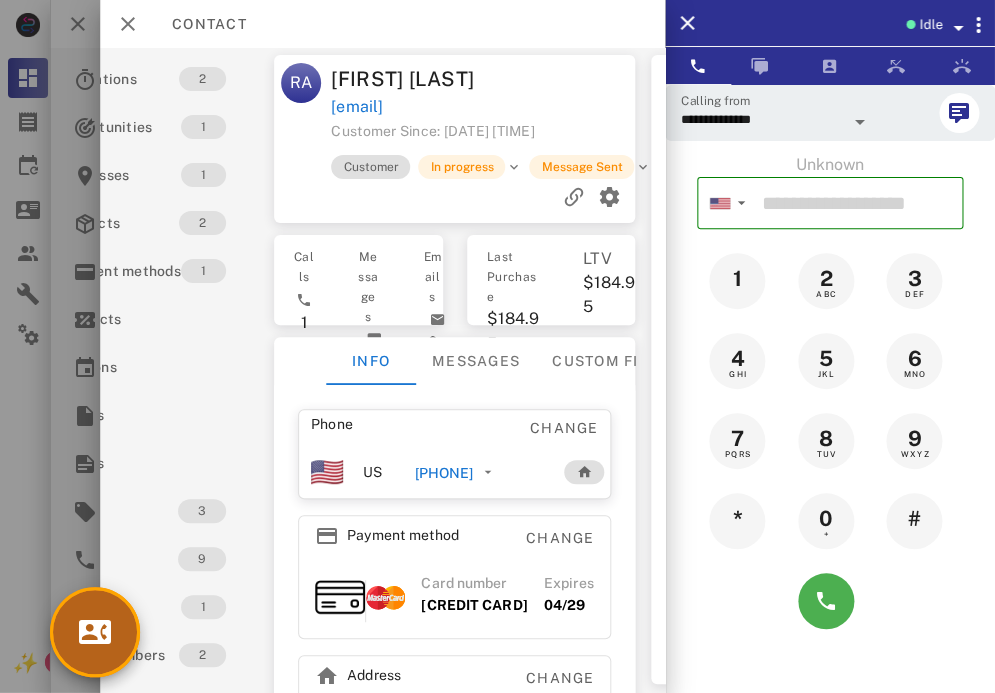 scroll, scrollTop: 1, scrollLeft: 0, axis: vertical 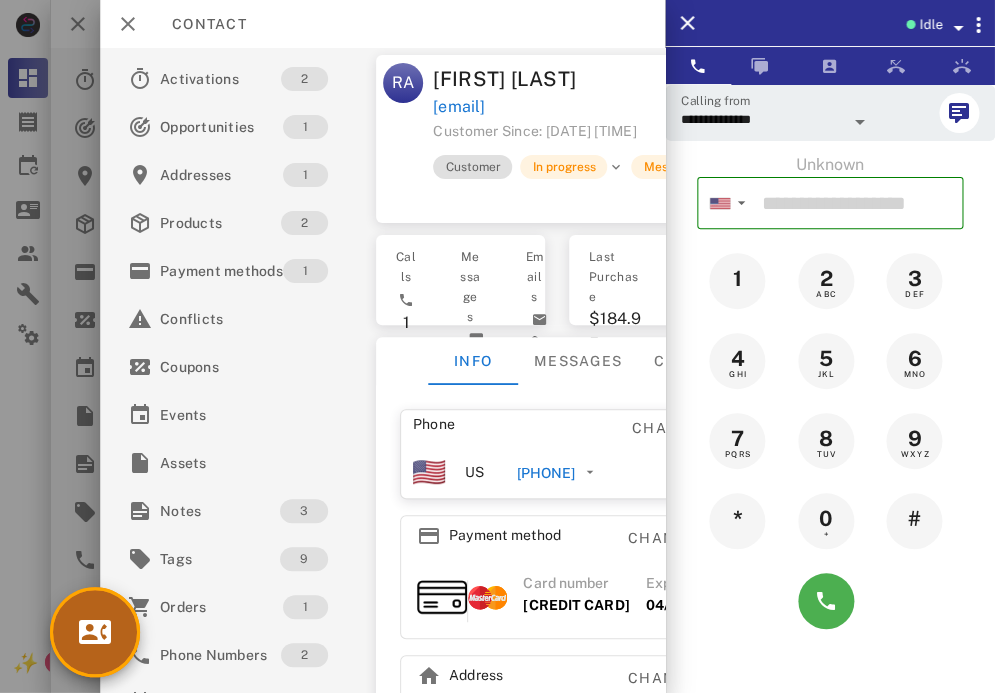 click at bounding box center (95, 632) 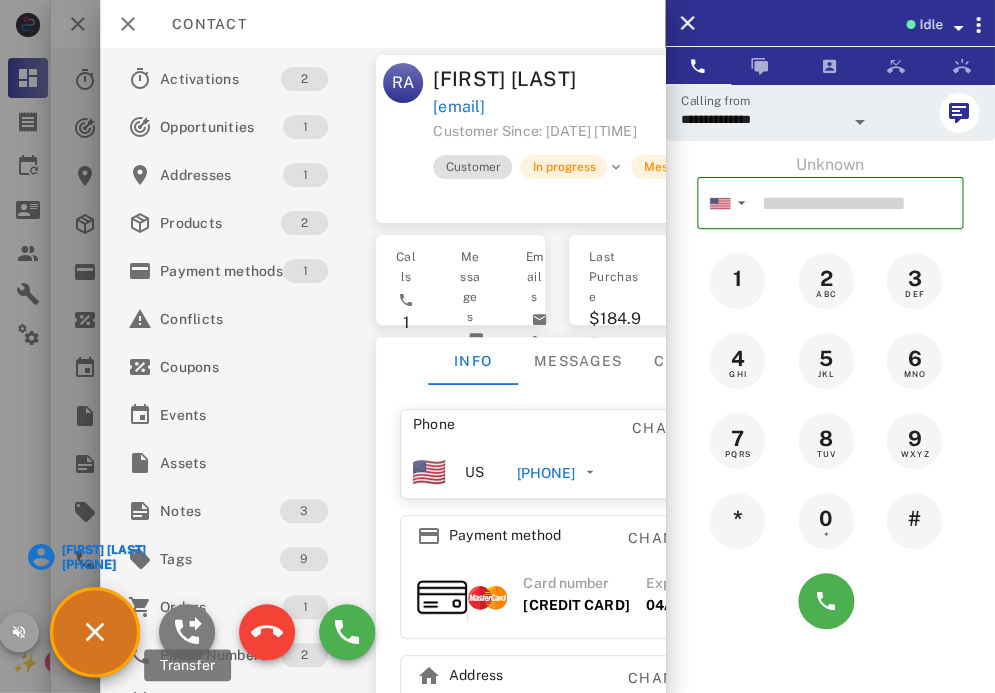click at bounding box center (187, 632) 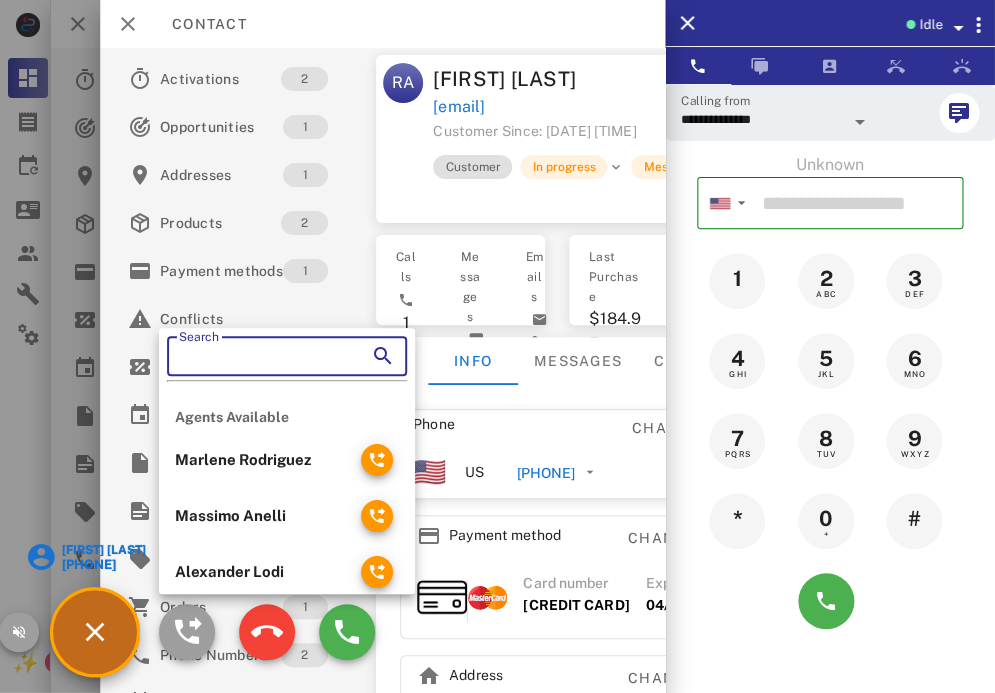 click on "Search" at bounding box center [259, 356] 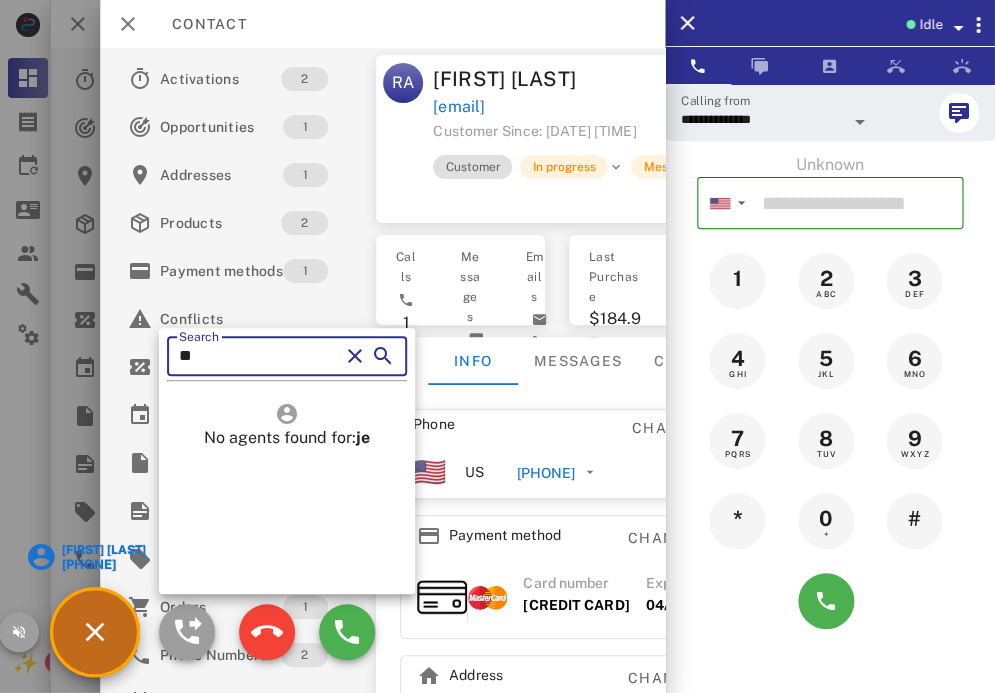 type on "*" 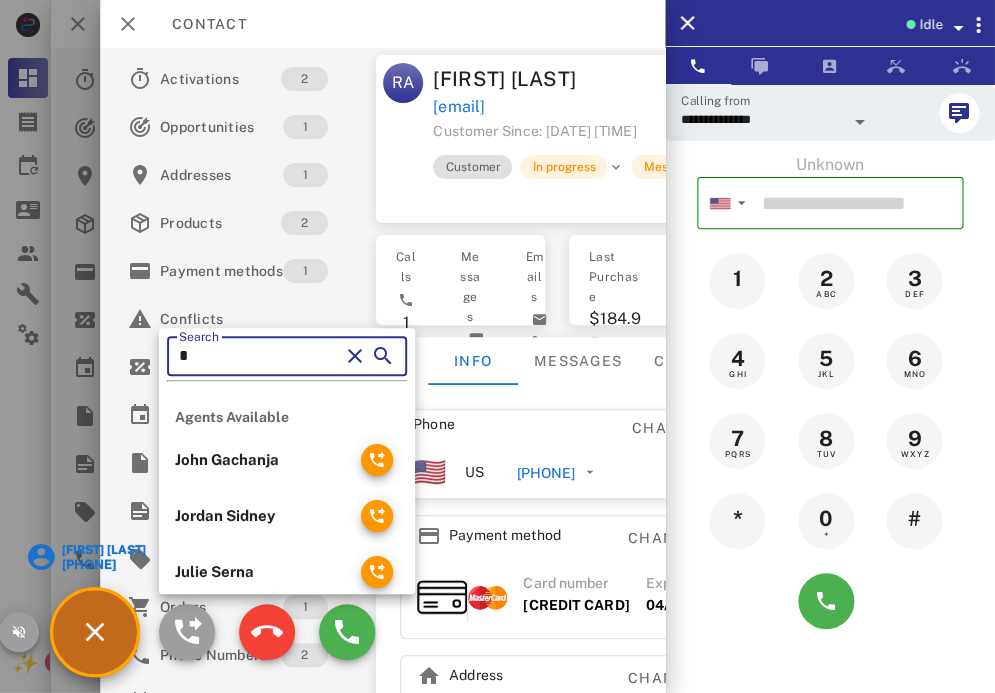 type 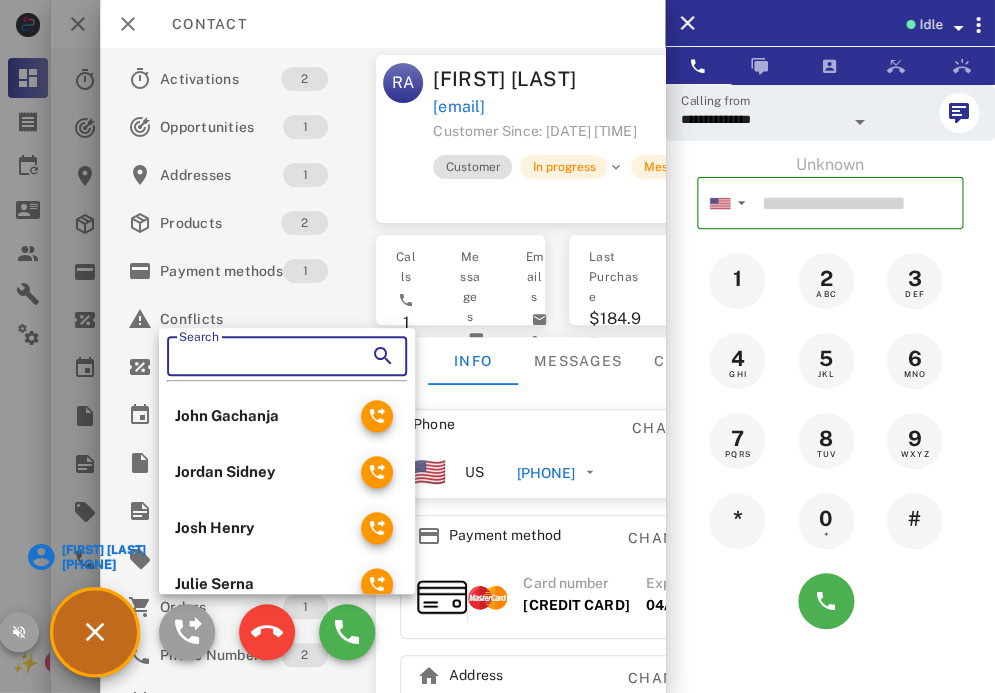 scroll, scrollTop: 630, scrollLeft: 0, axis: vertical 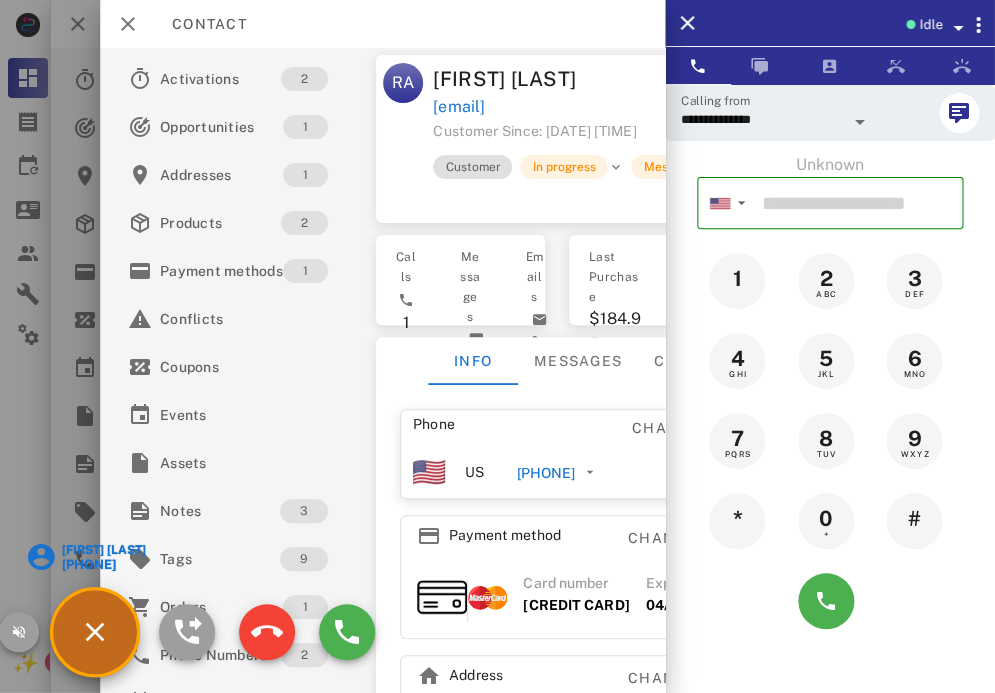 click on "Contact" at bounding box center (382, 24) 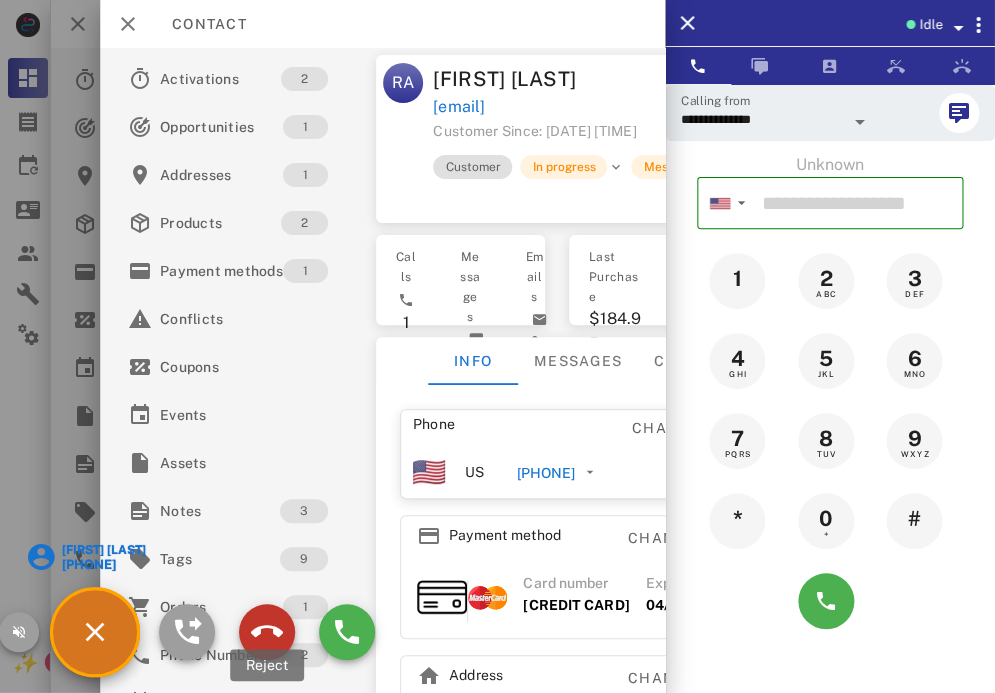 click at bounding box center [267, 632] 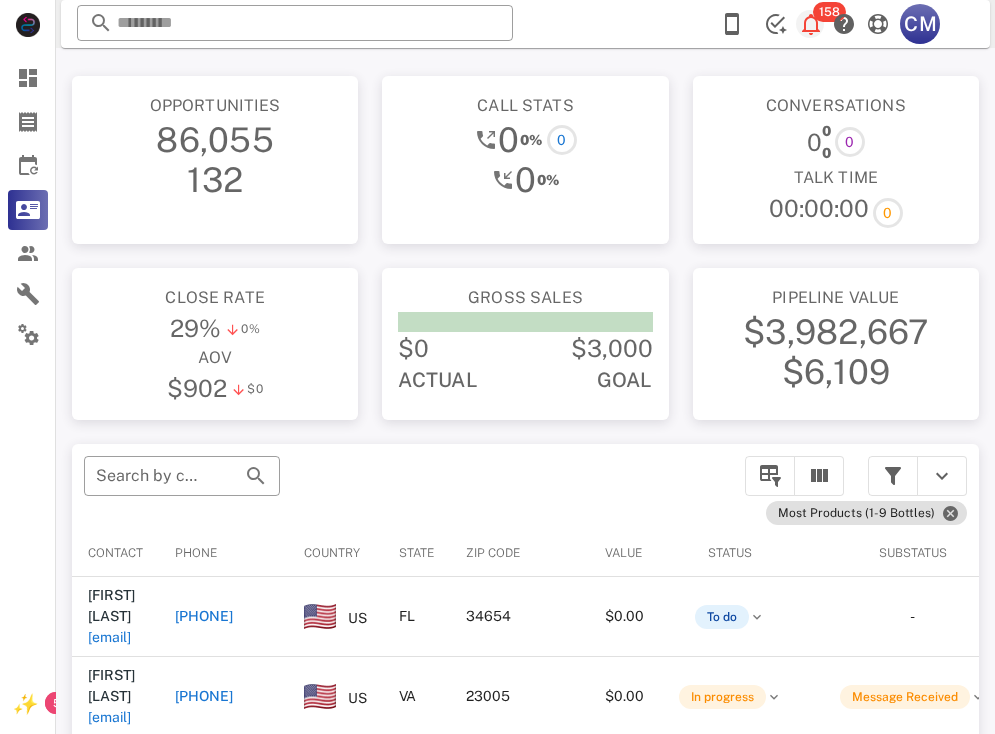 scroll, scrollTop: 0, scrollLeft: 0, axis: both 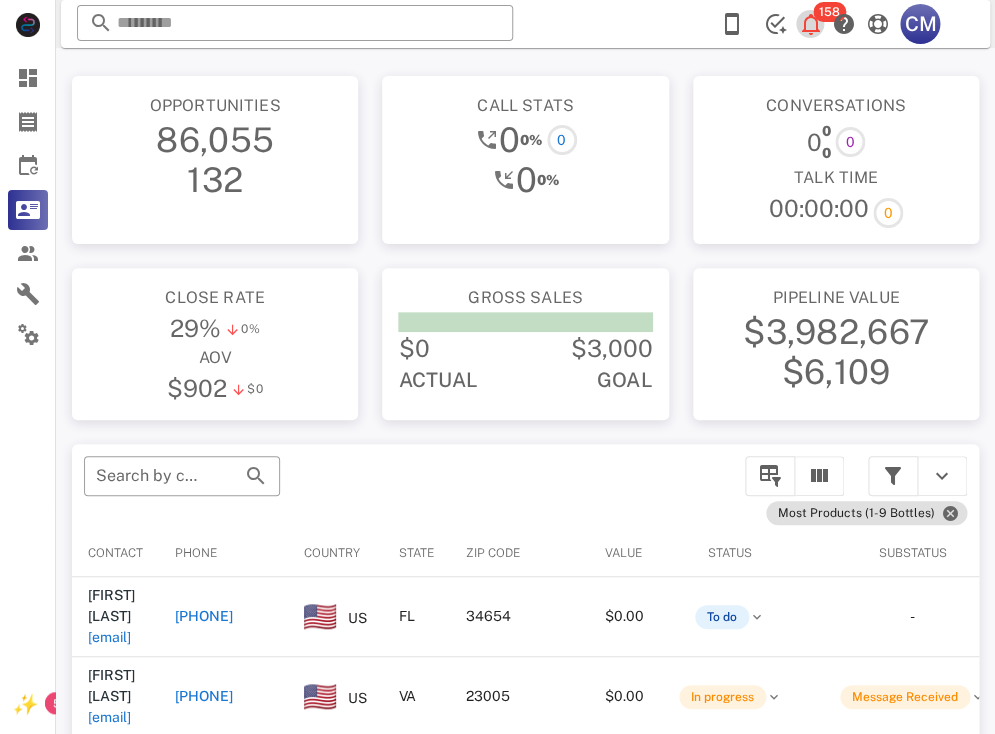 click at bounding box center (811, 24) 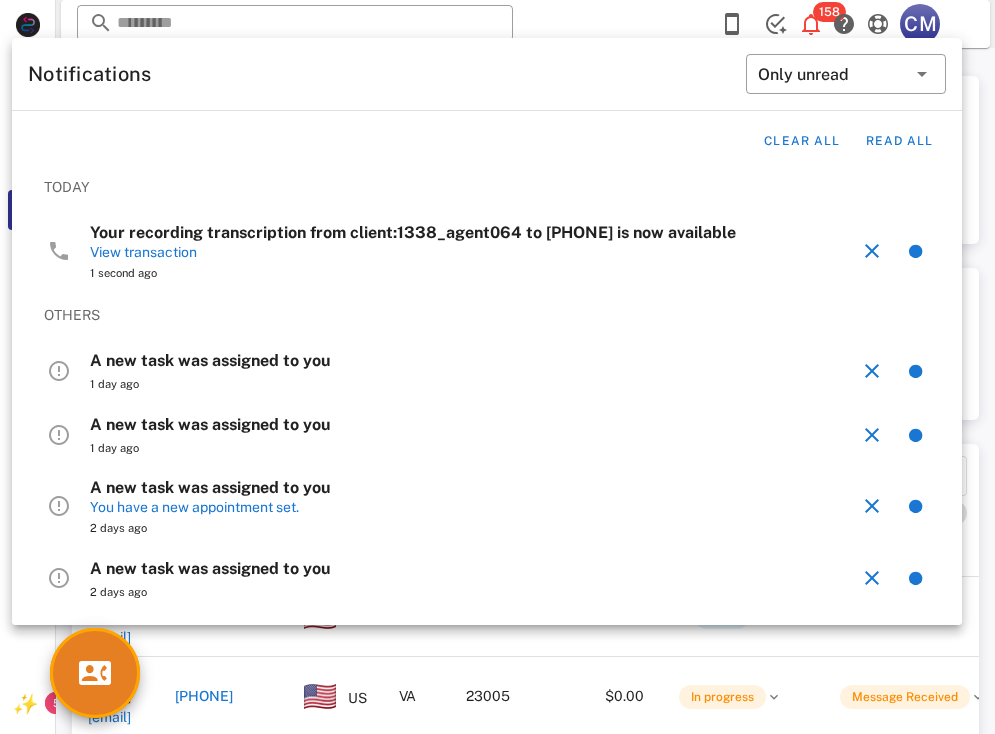 scroll, scrollTop: 0, scrollLeft: 0, axis: both 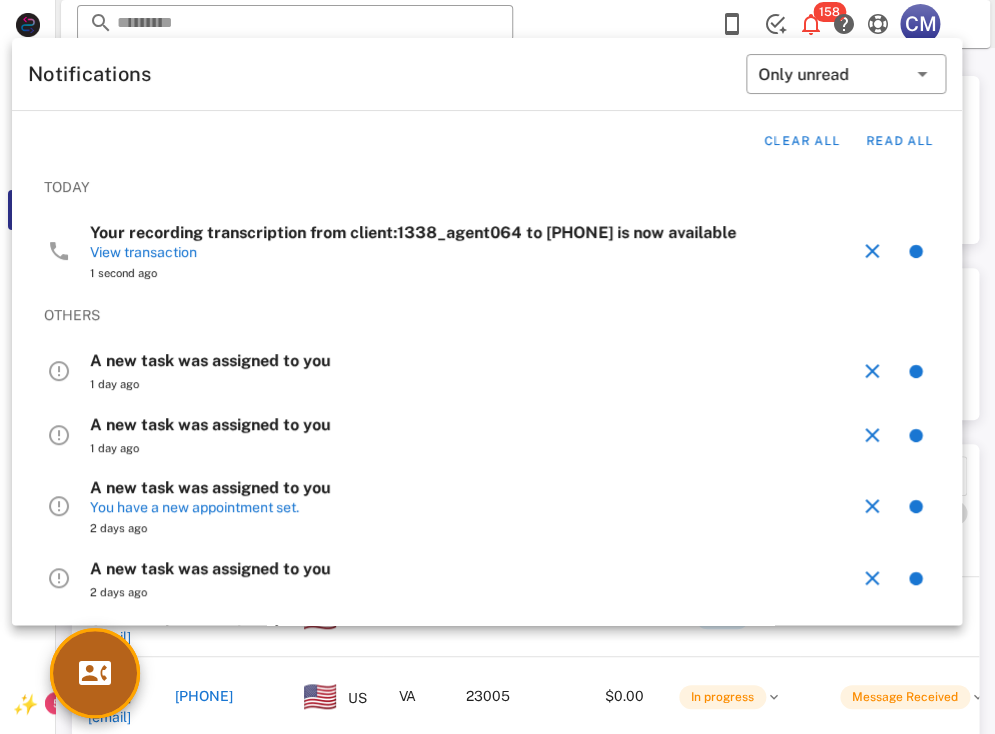 click at bounding box center [95, 673] 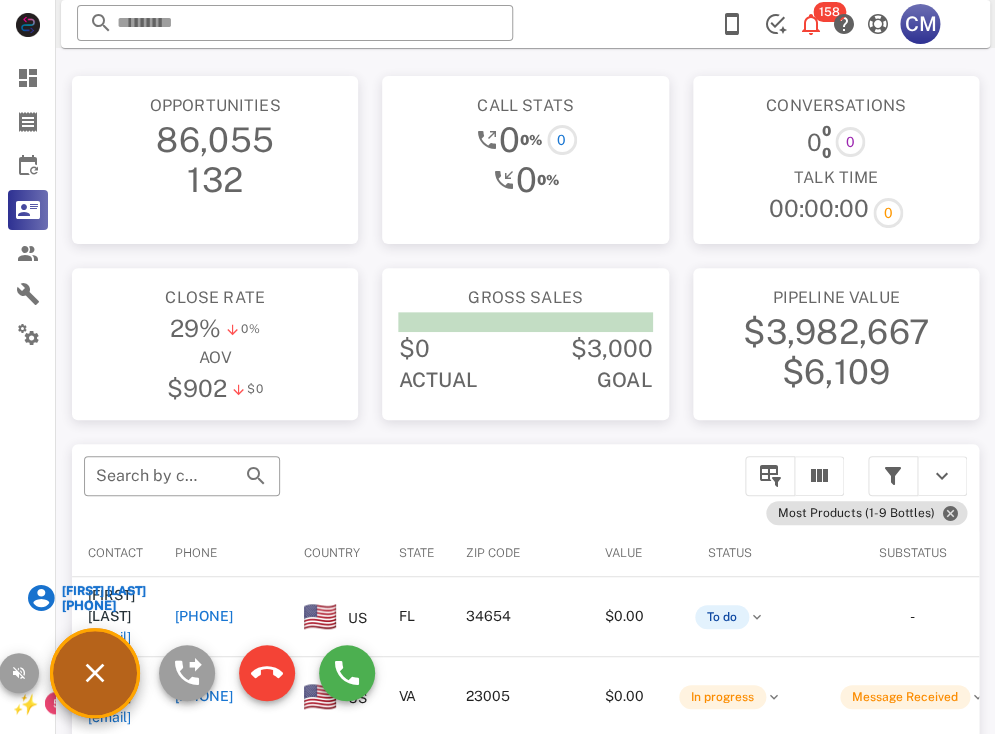 click on "Janice Gohn" at bounding box center (103, 591) 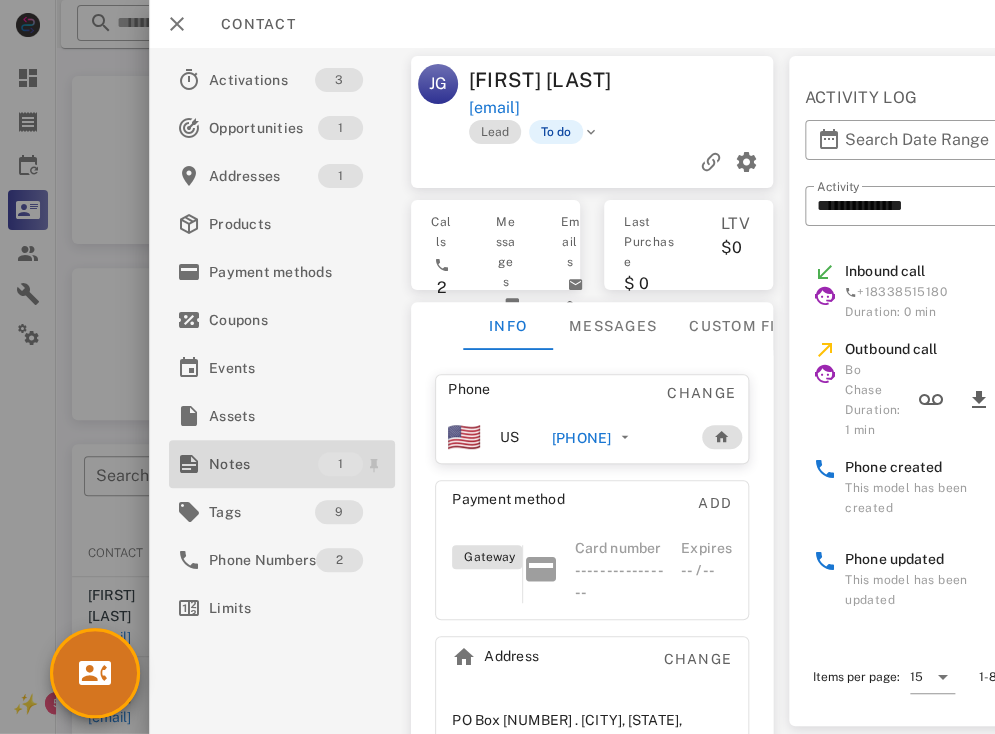 click on "Notes" at bounding box center (263, 464) 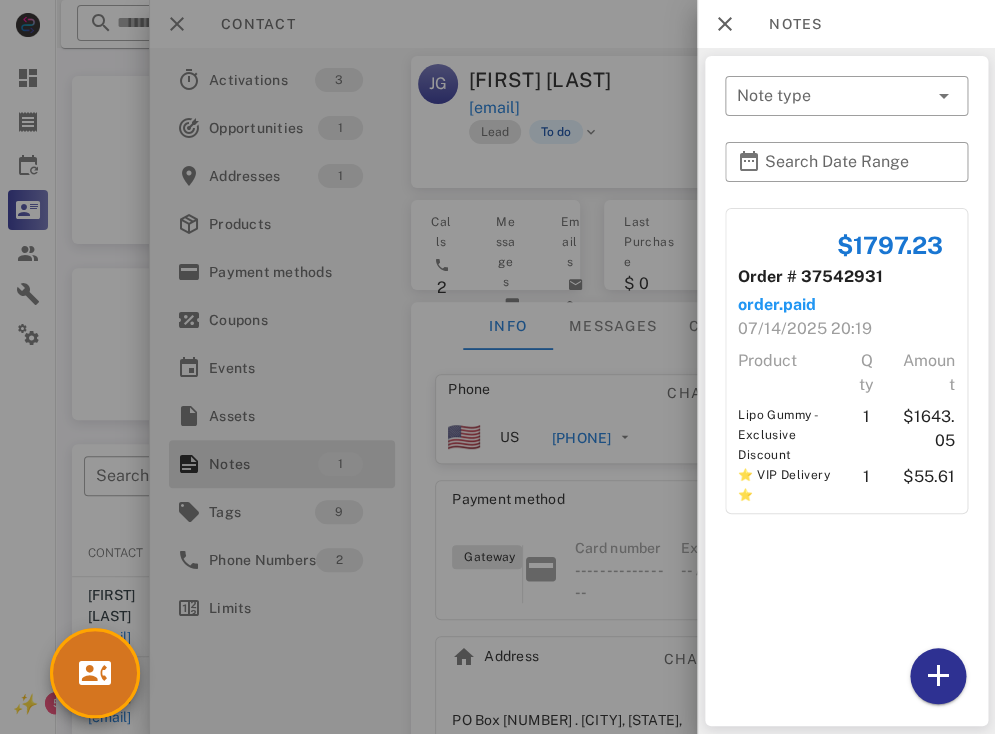 click at bounding box center (497, 367) 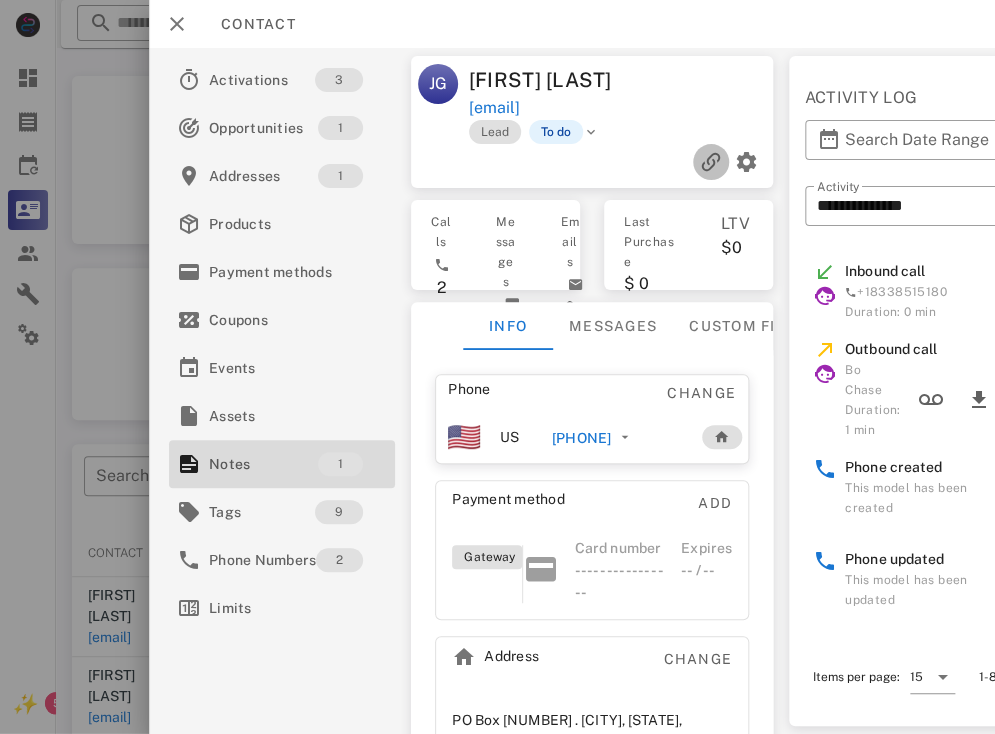 click at bounding box center (711, 162) 